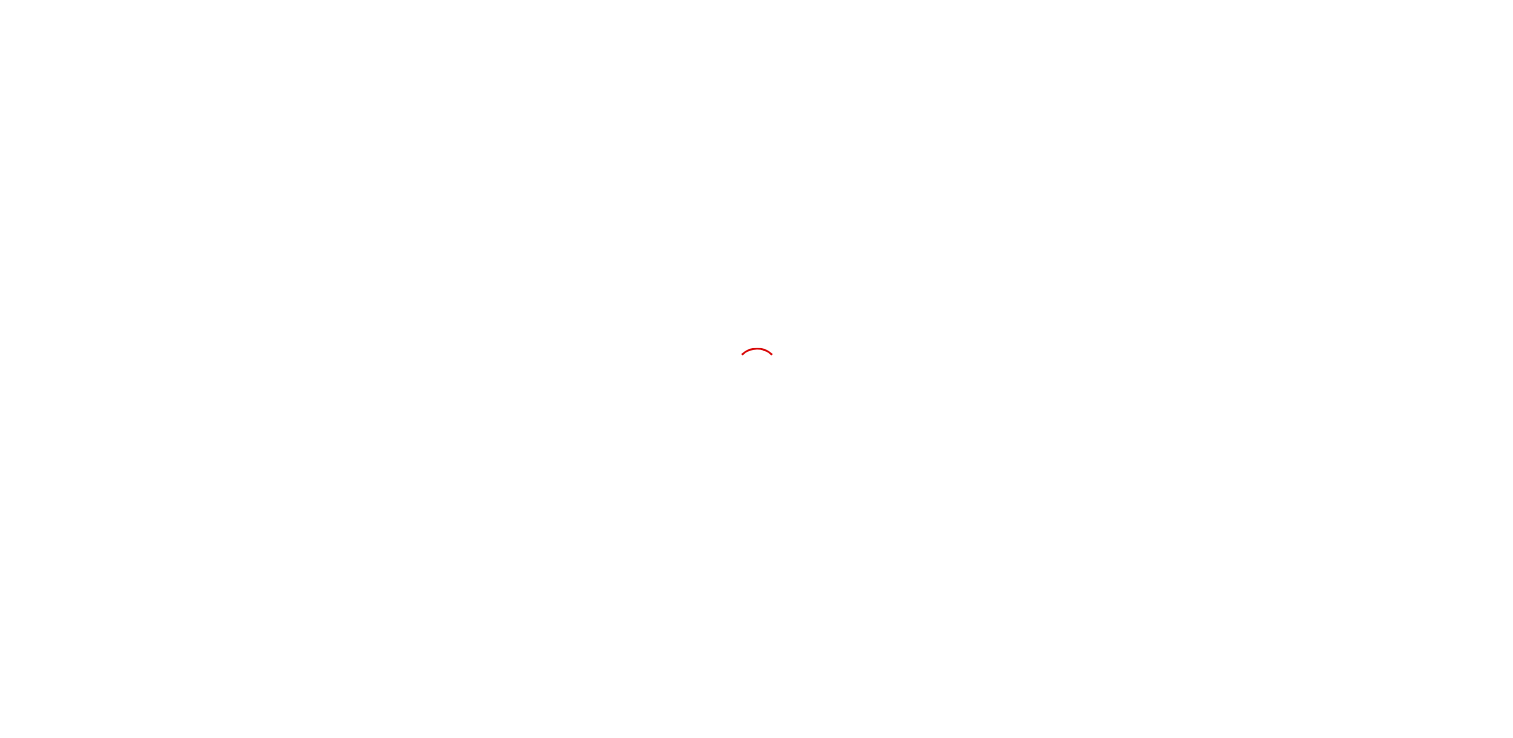 scroll, scrollTop: 0, scrollLeft: 0, axis: both 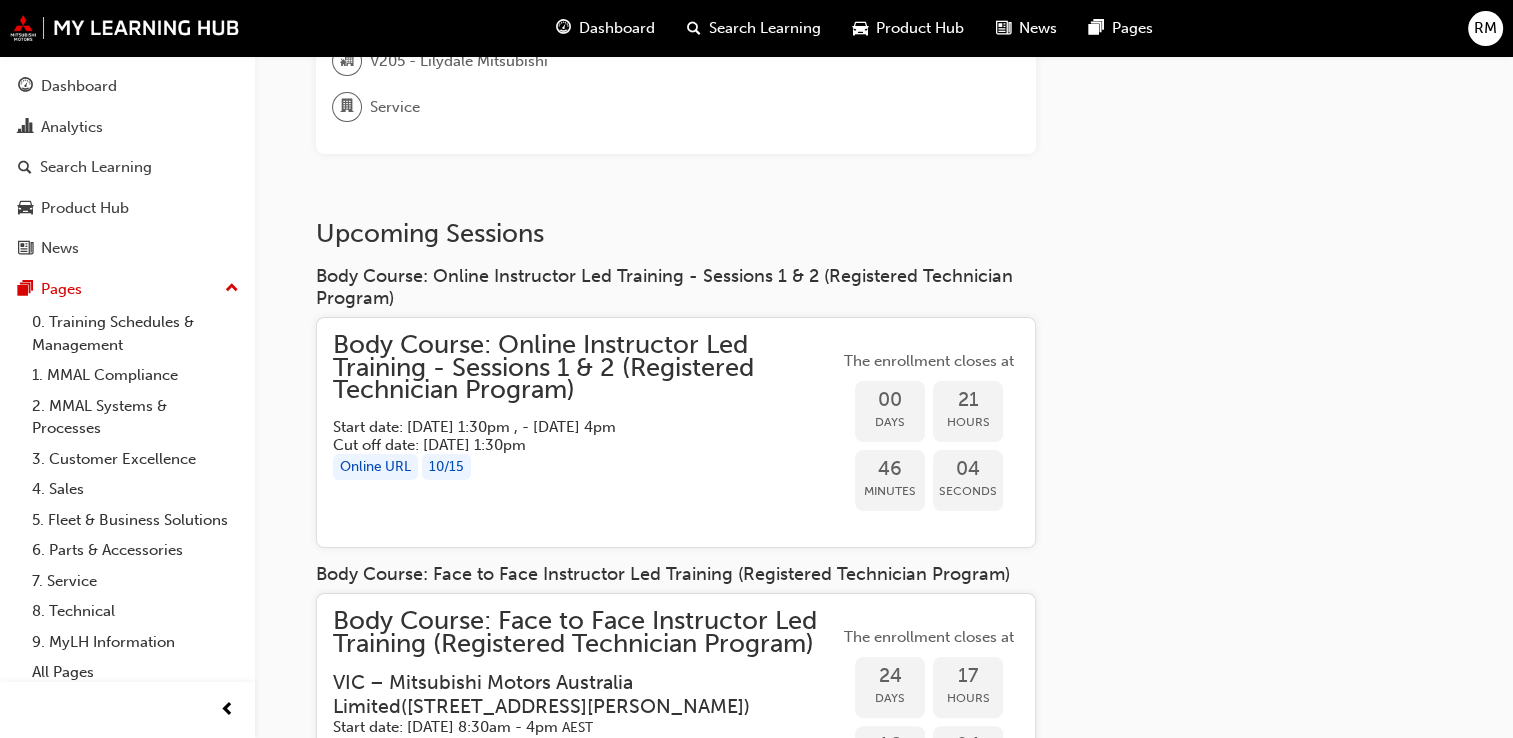 click on "Online URL" at bounding box center [375, 467] 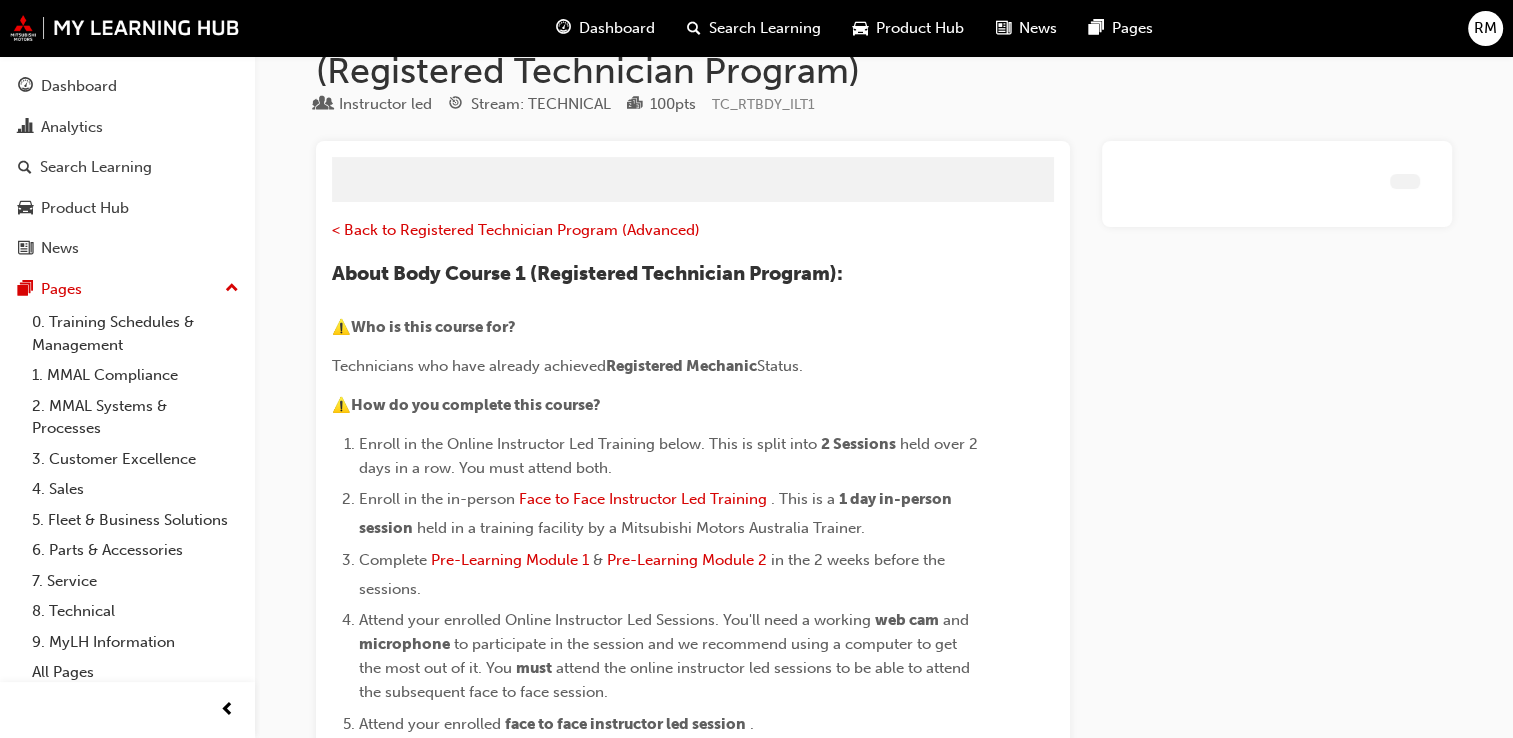 scroll, scrollTop: 2388, scrollLeft: 0, axis: vertical 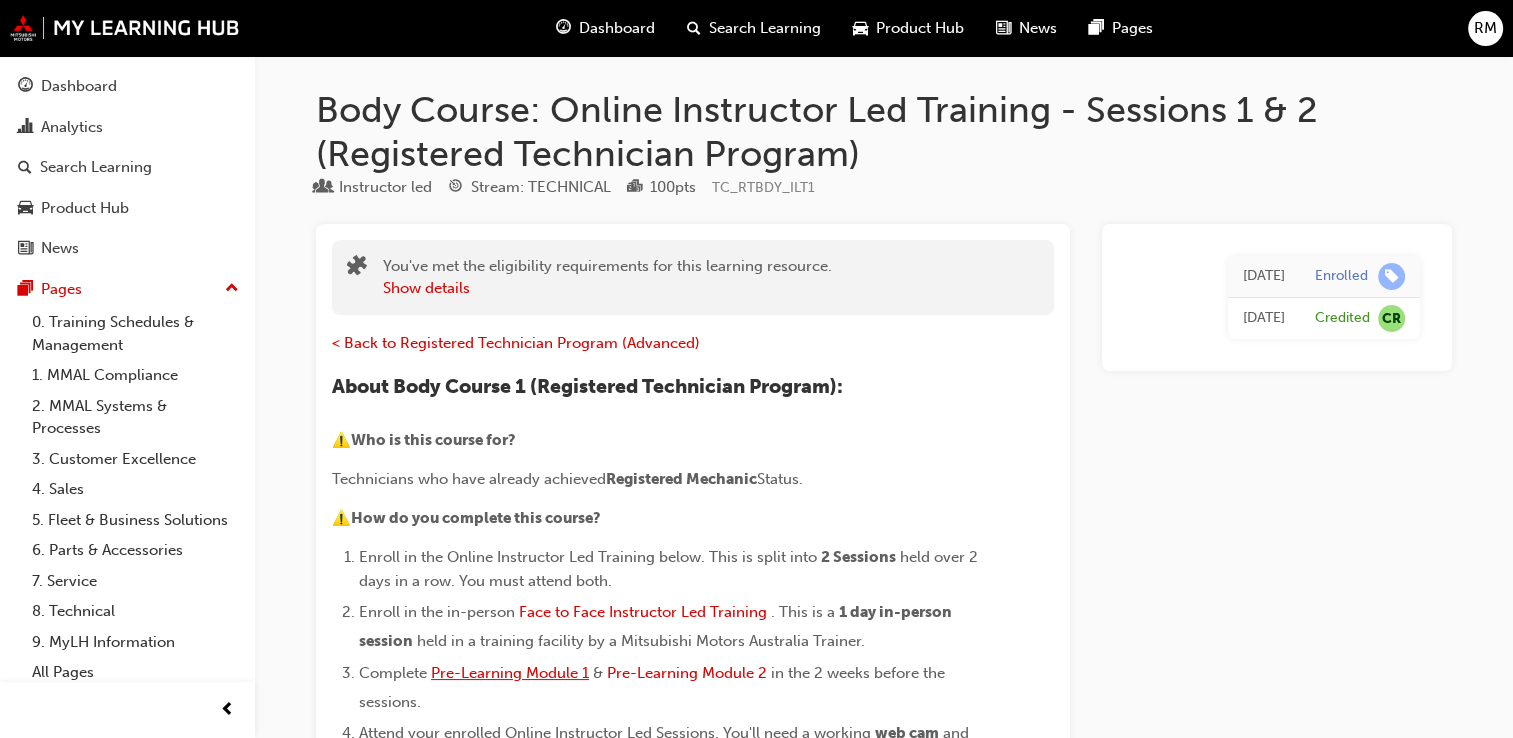 click on "Pre-Learning Module 1" at bounding box center (510, 673) 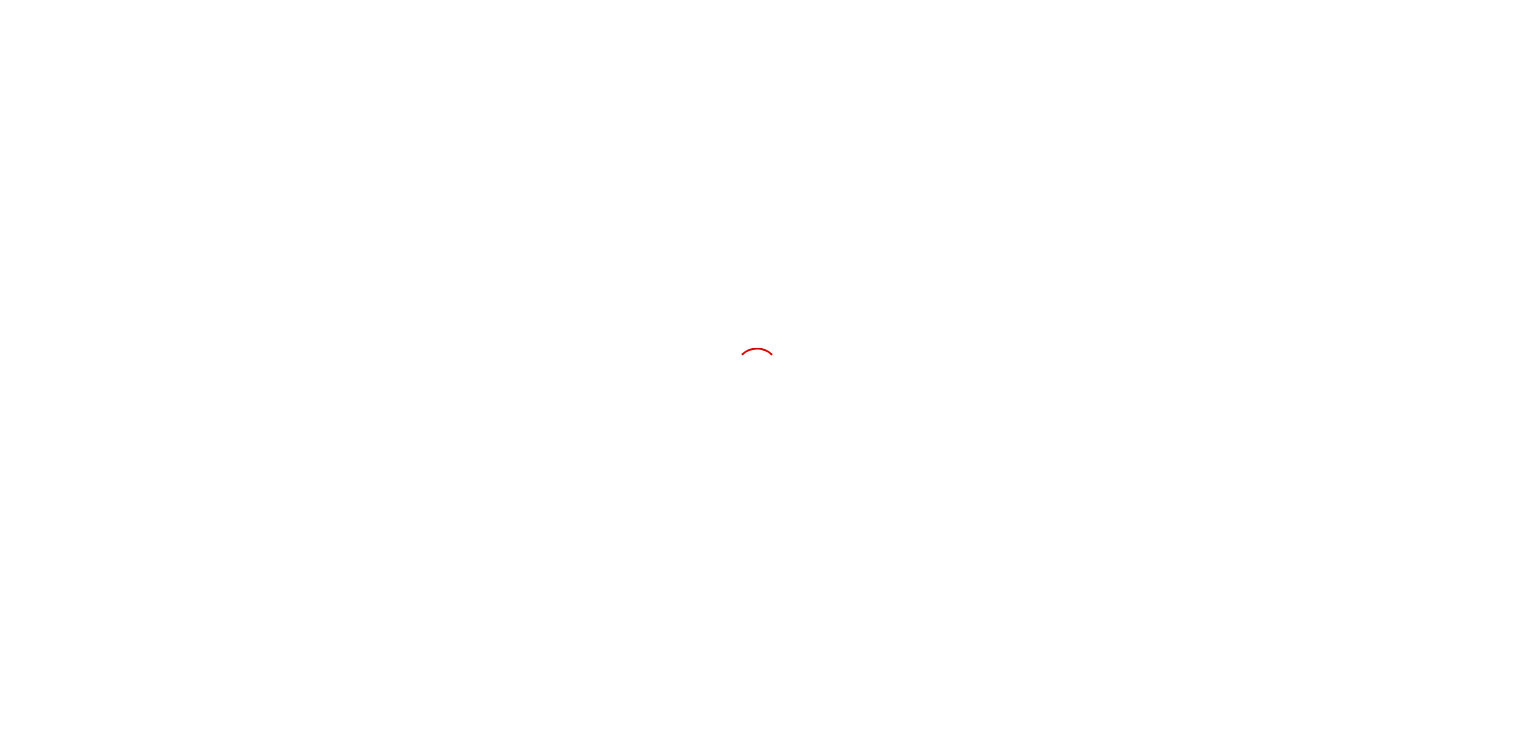 scroll, scrollTop: 0, scrollLeft: 0, axis: both 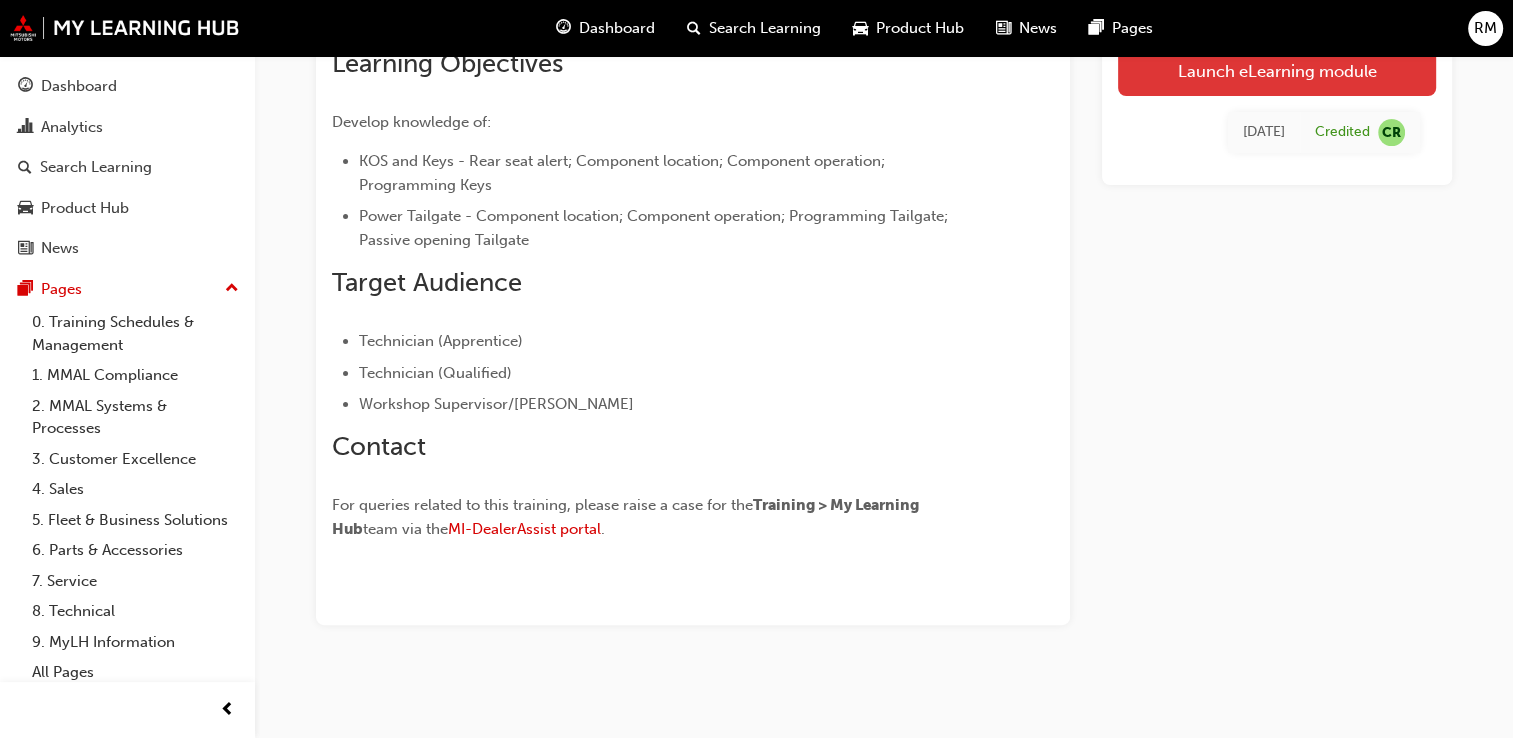 click on "Launch eLearning module" at bounding box center (1277, 71) 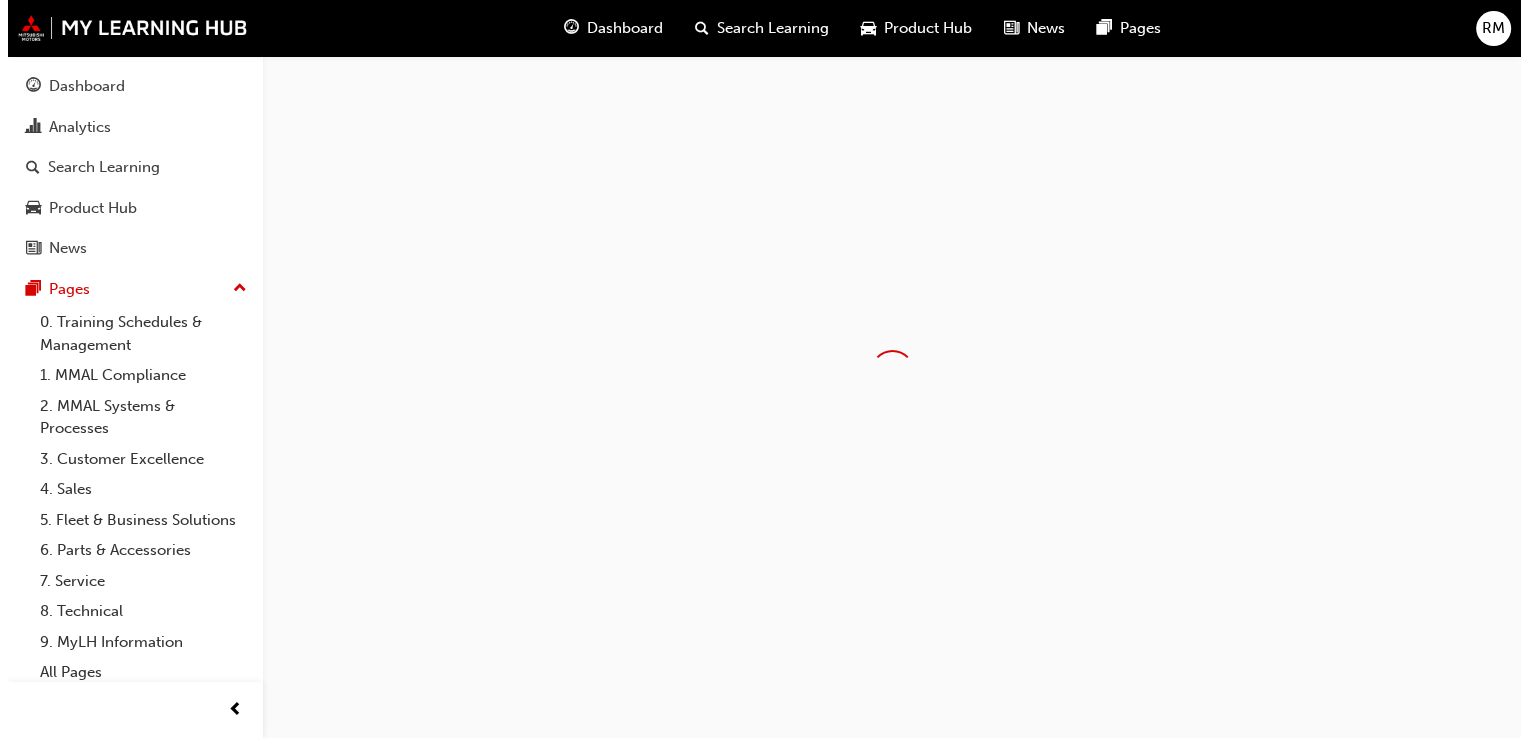 scroll, scrollTop: 0, scrollLeft: 0, axis: both 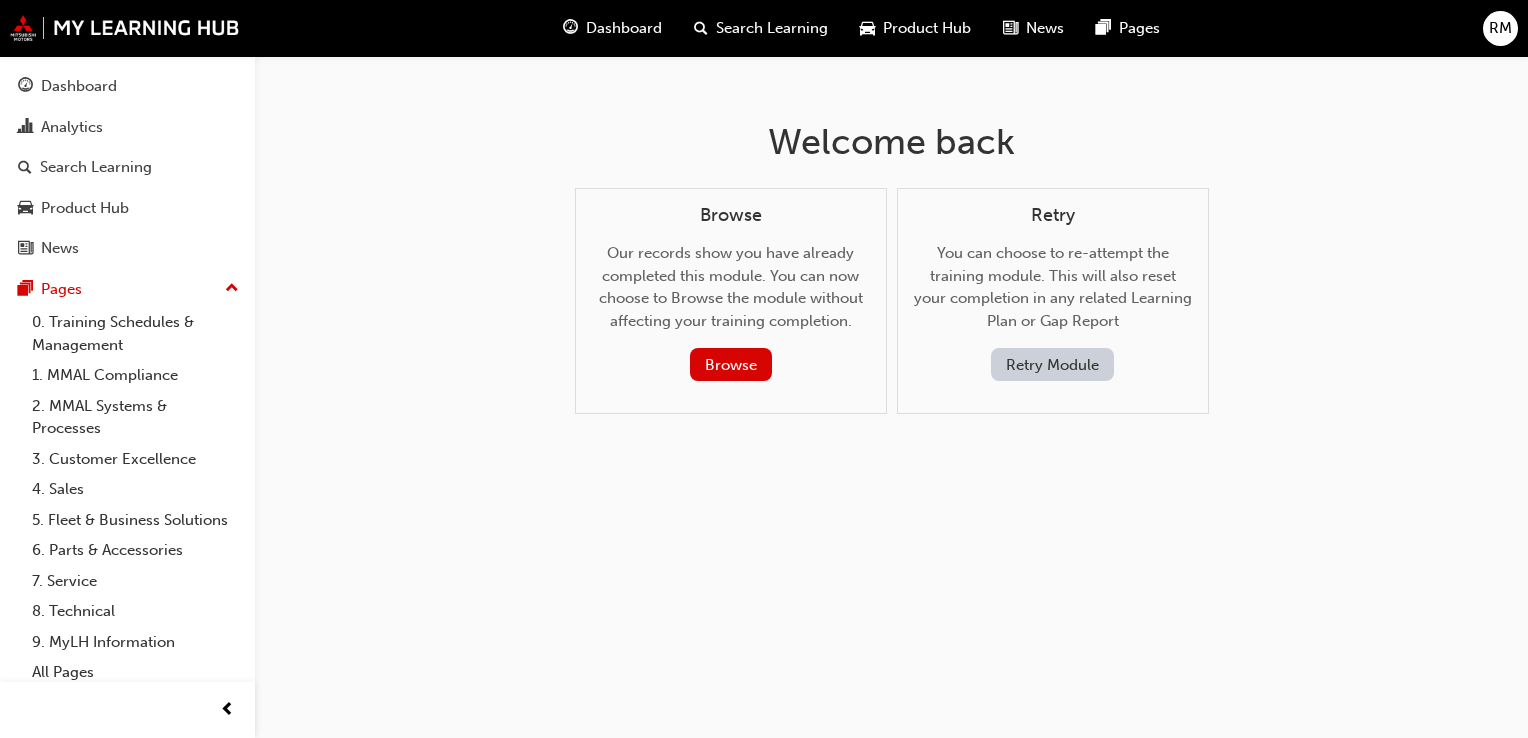 click on "Retry Module" at bounding box center (1052, 364) 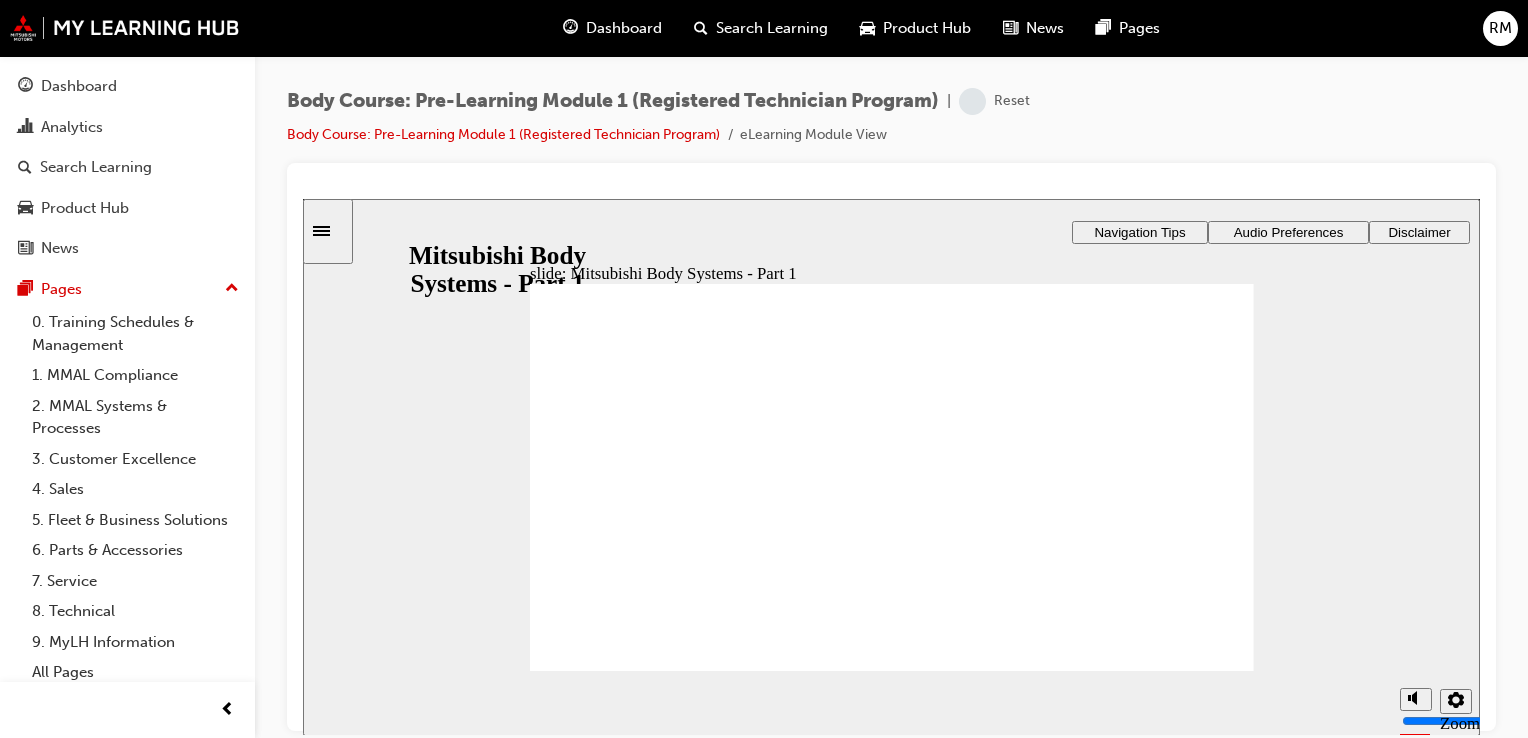 scroll, scrollTop: 0, scrollLeft: 0, axis: both 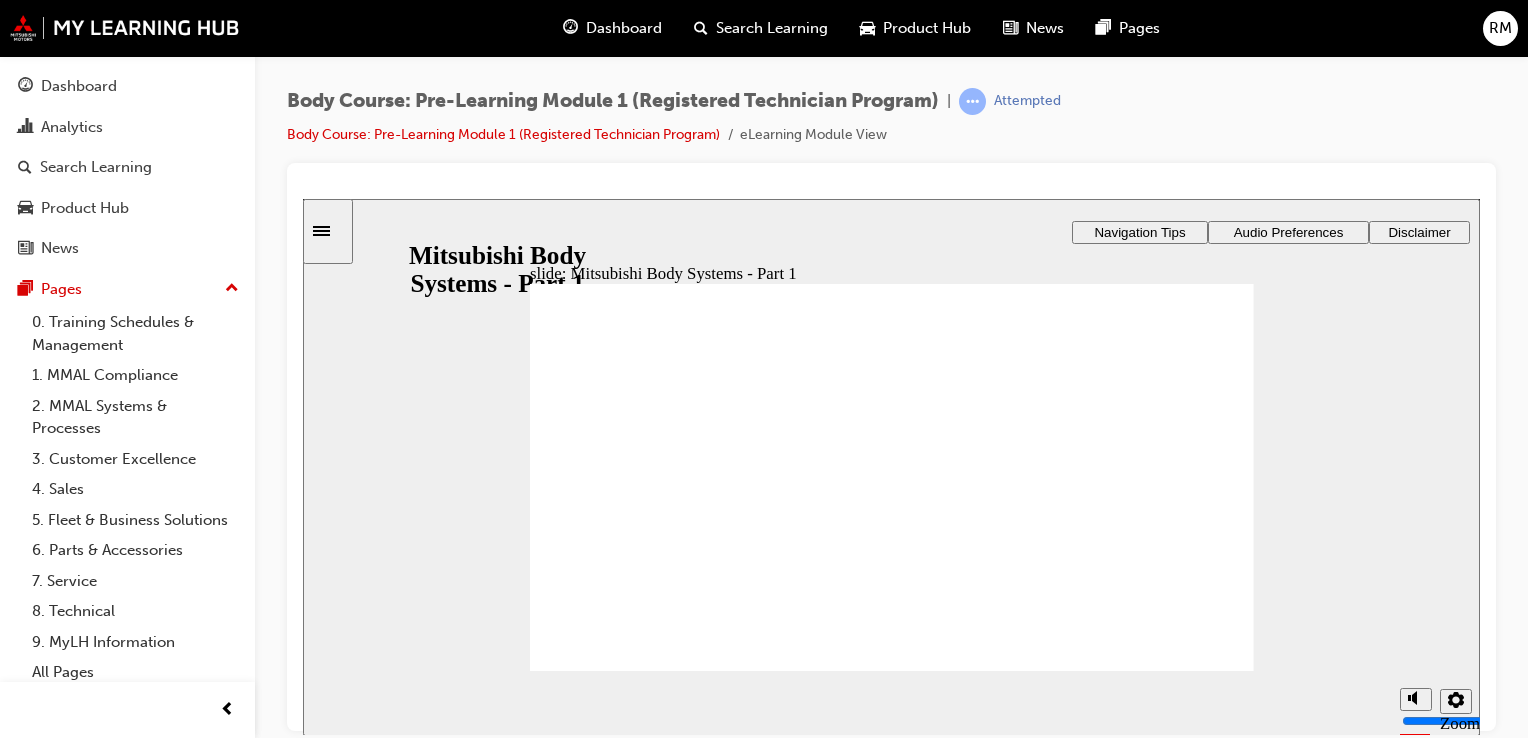 click 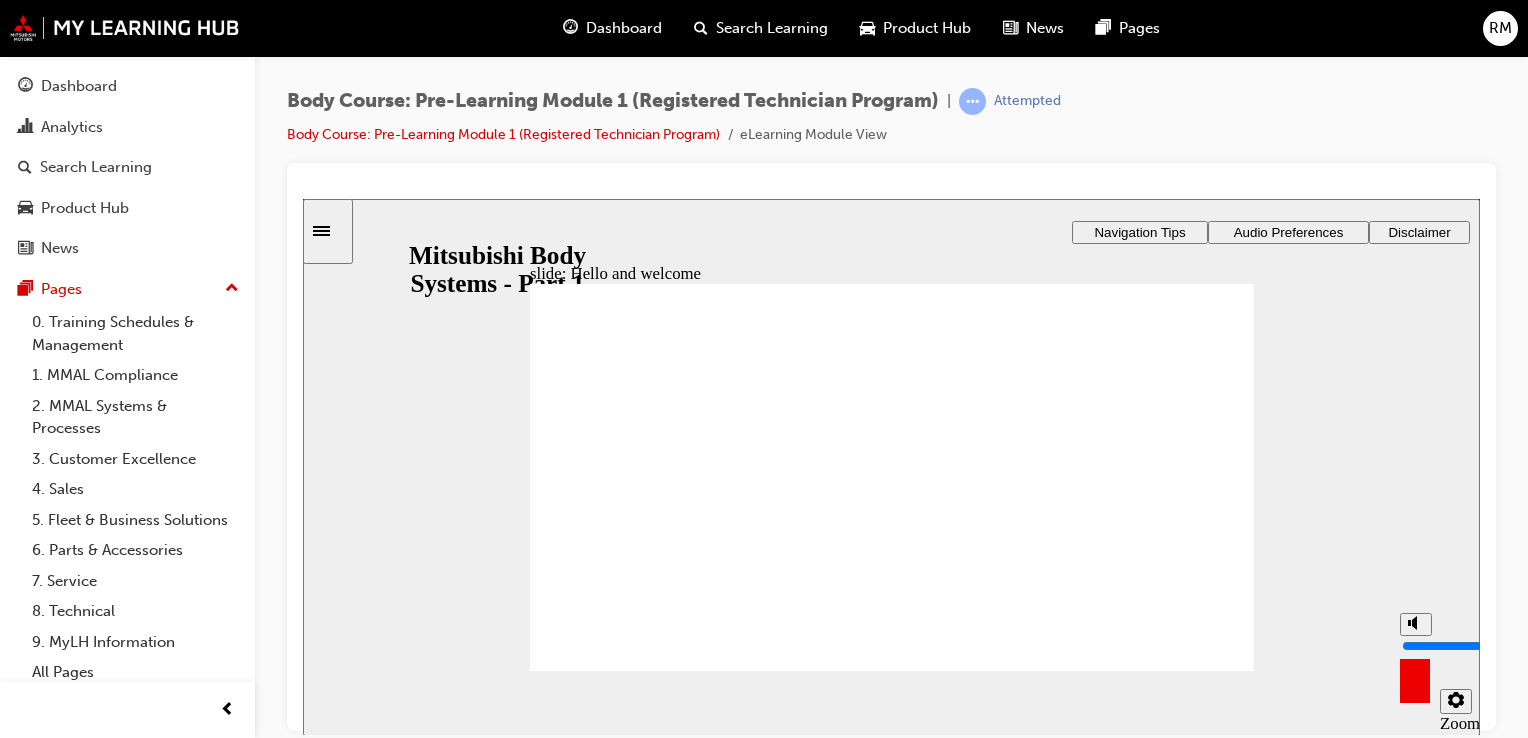 click at bounding box center [1466, 645] 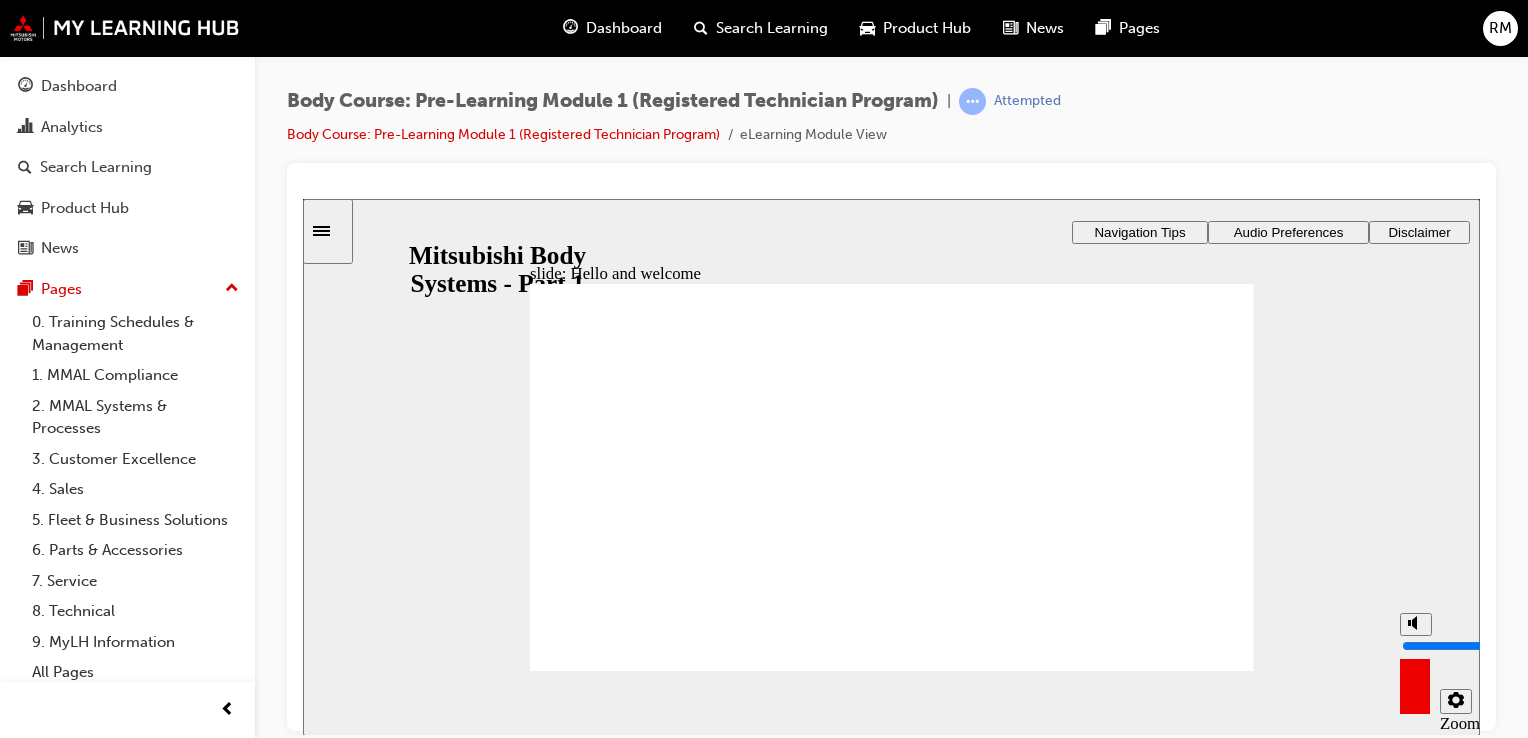 drag, startPoint x: 1416, startPoint y: 616, endPoint x: 1444, endPoint y: 564, distance: 59.05929 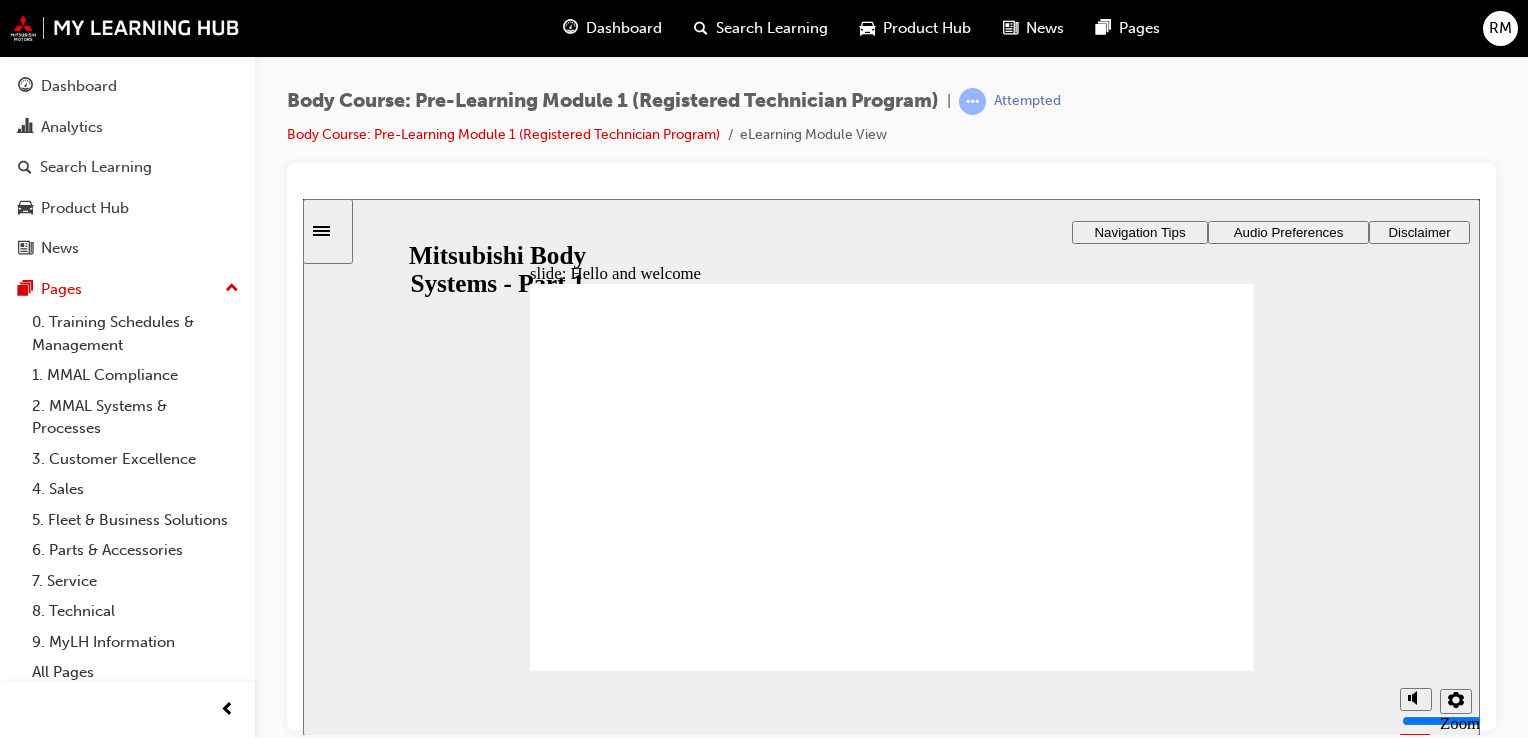 click 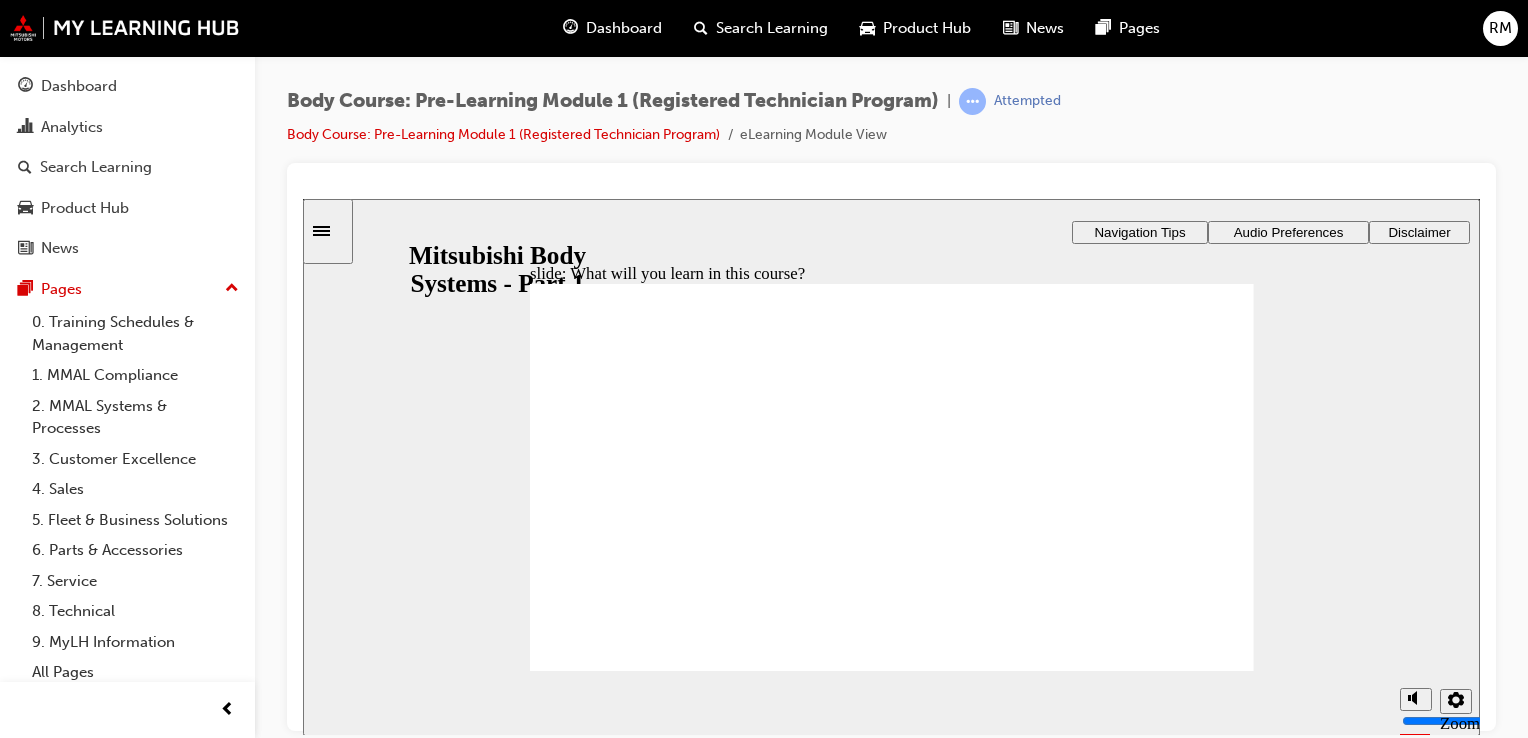click on "Audio Preferences" at bounding box center [1289, 231] 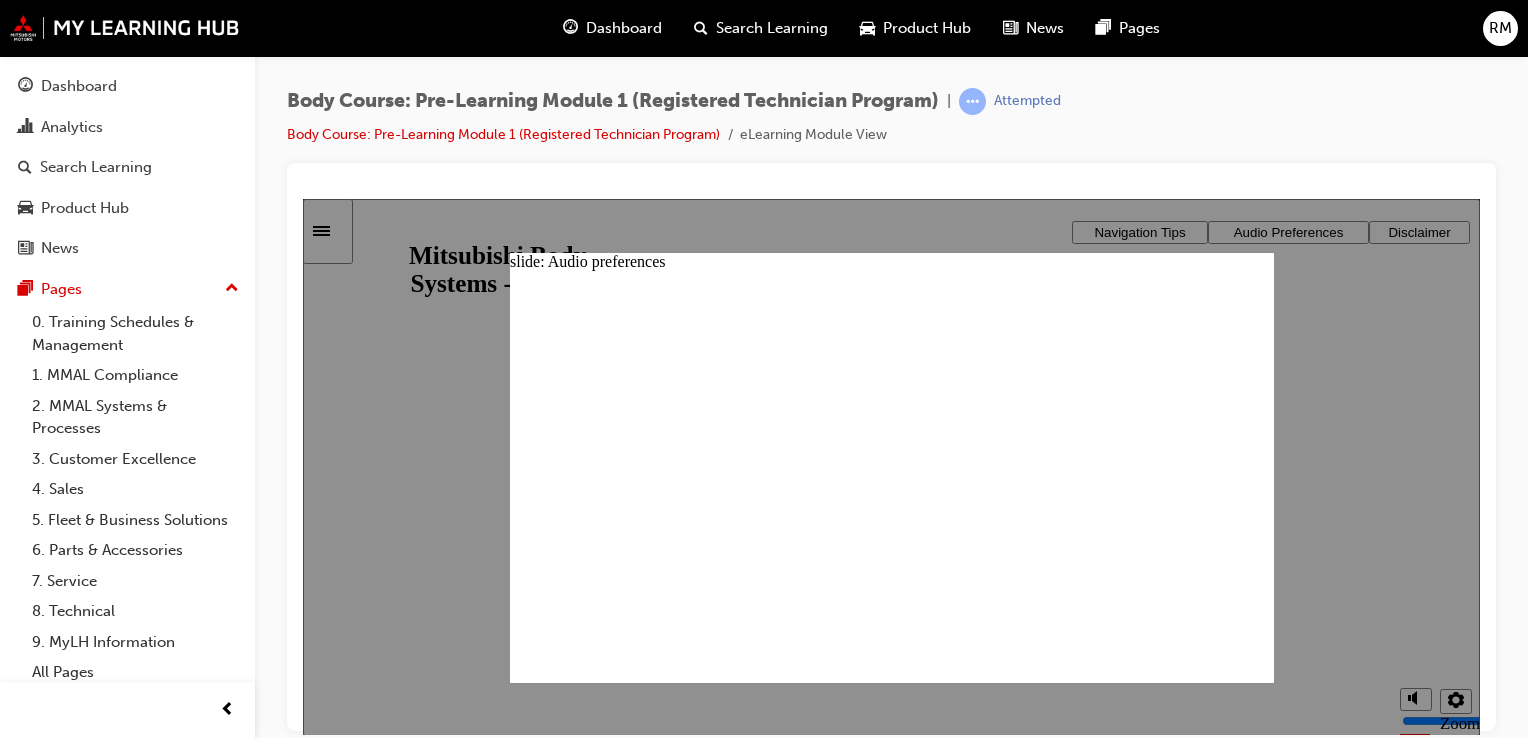 click 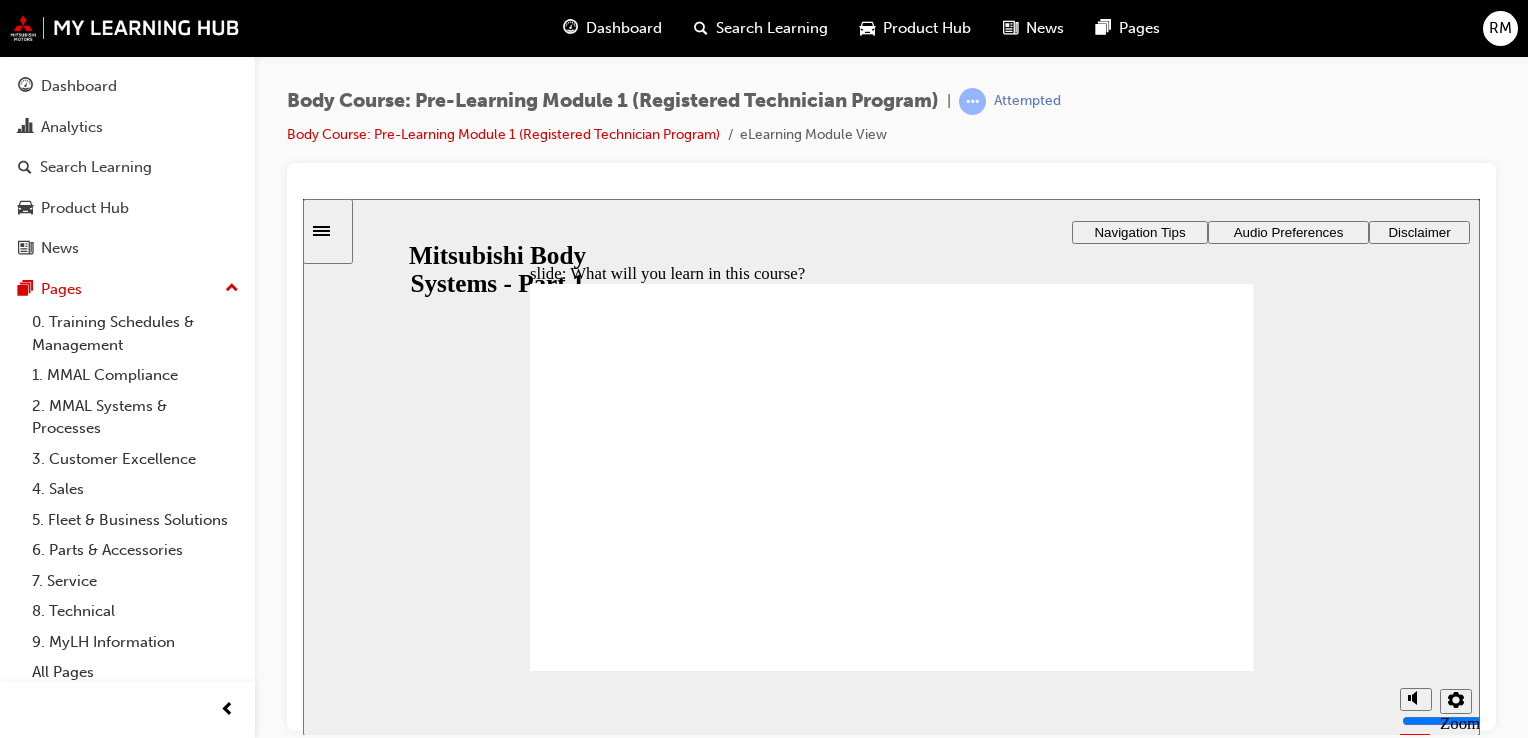 click 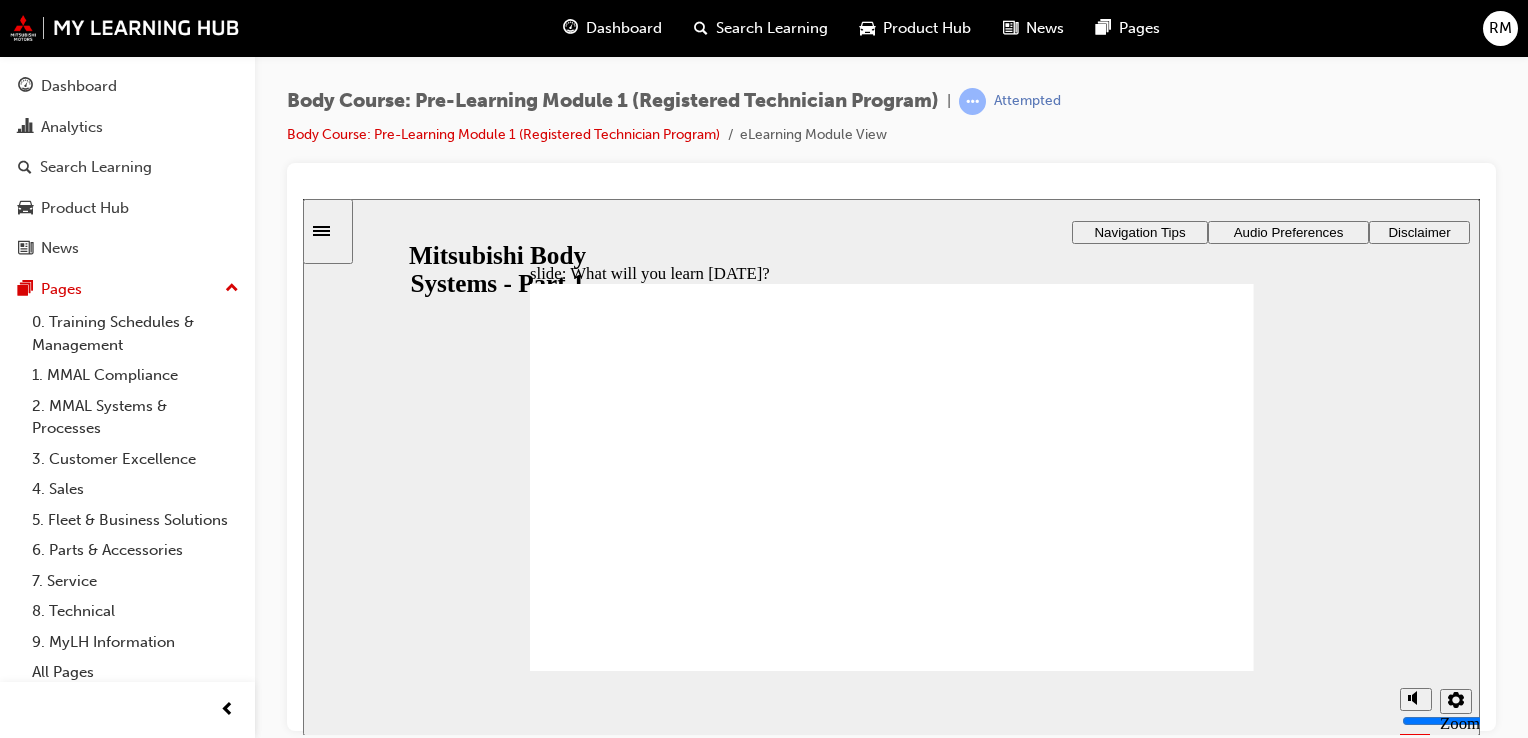 click 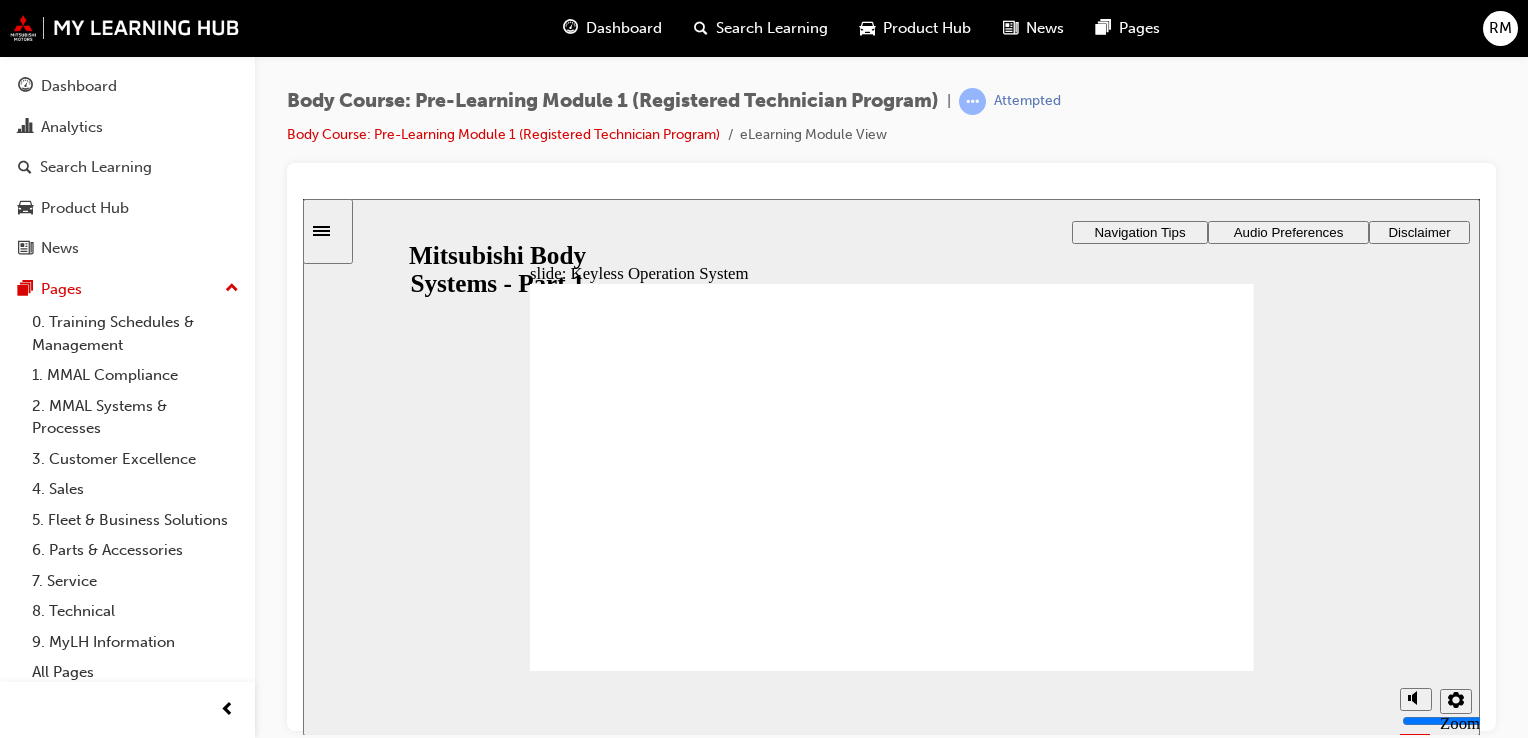 click 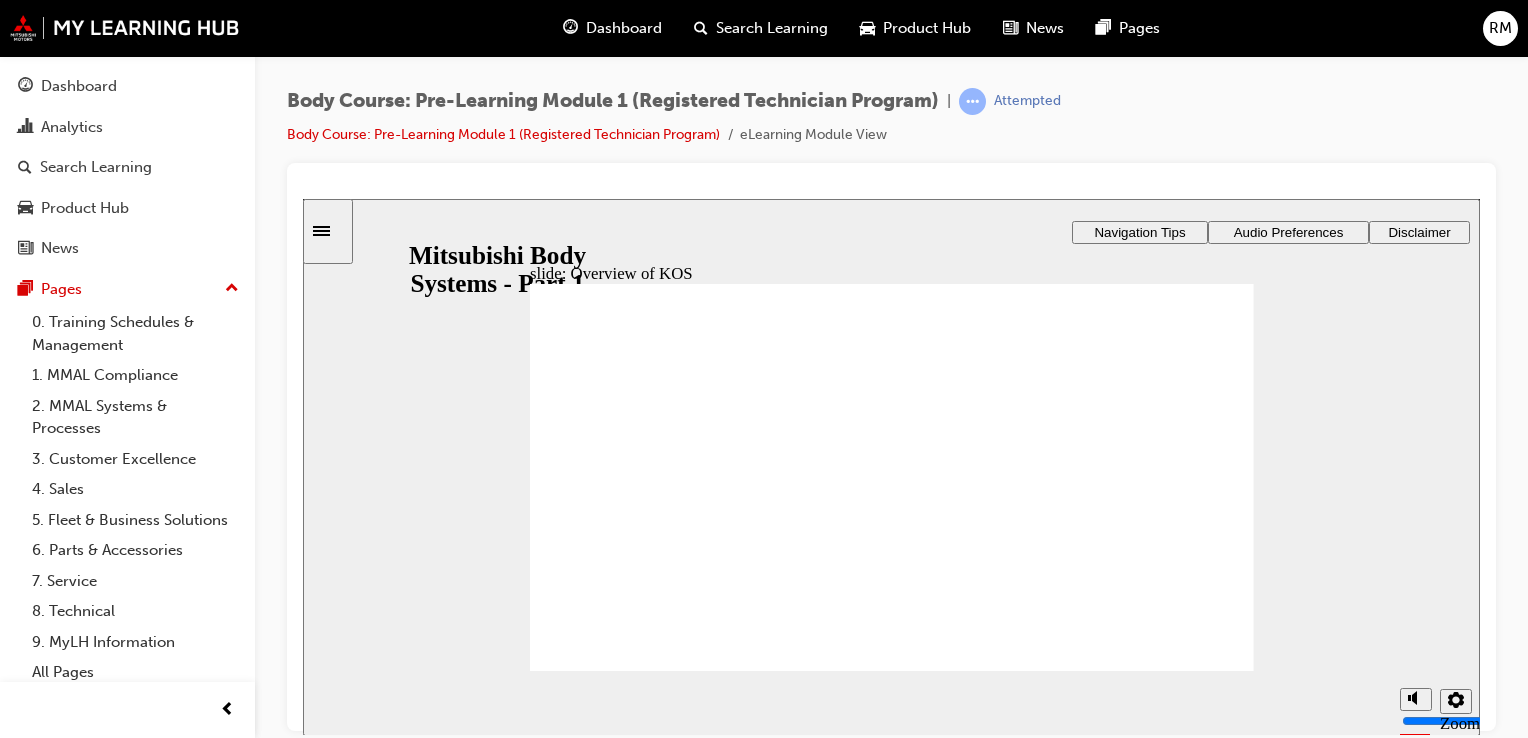 click 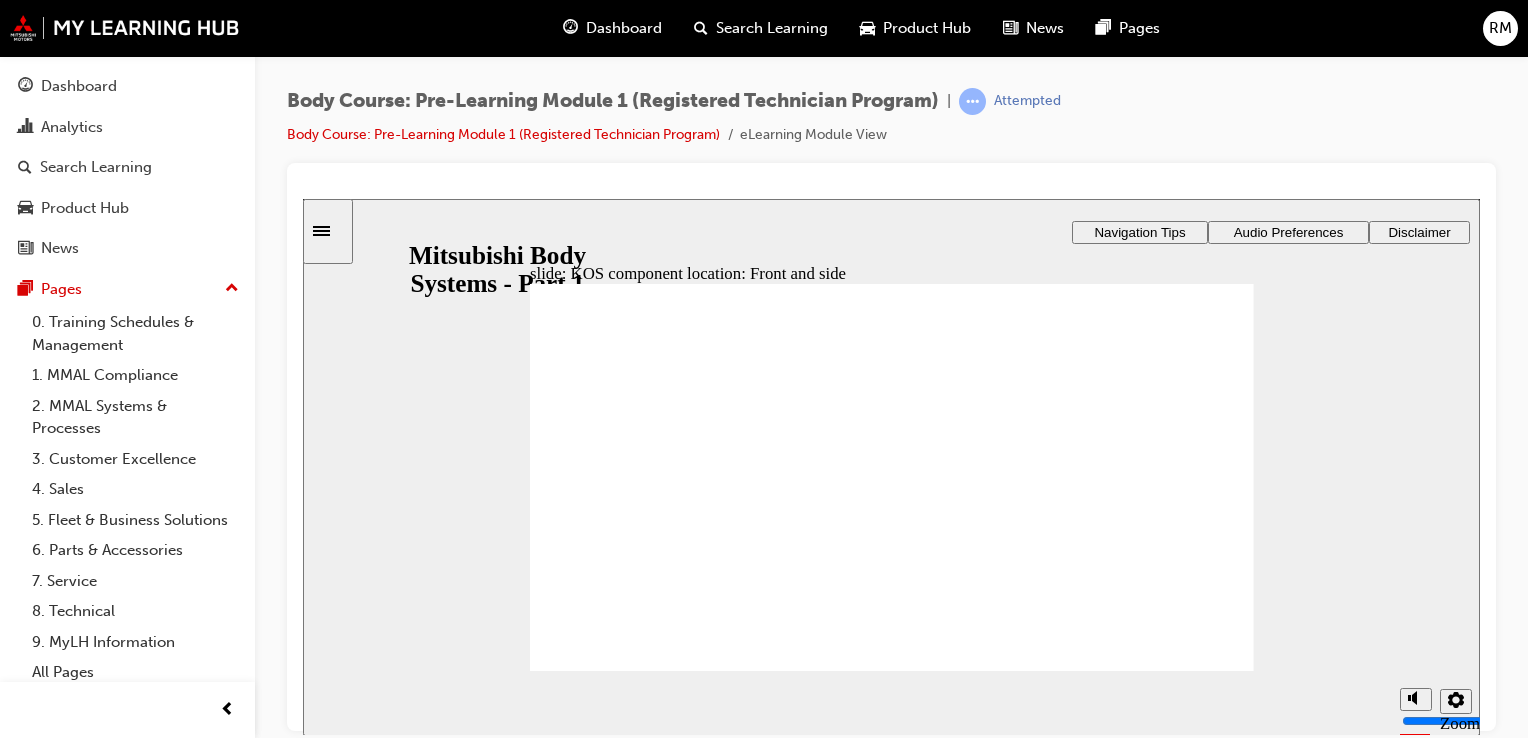 click 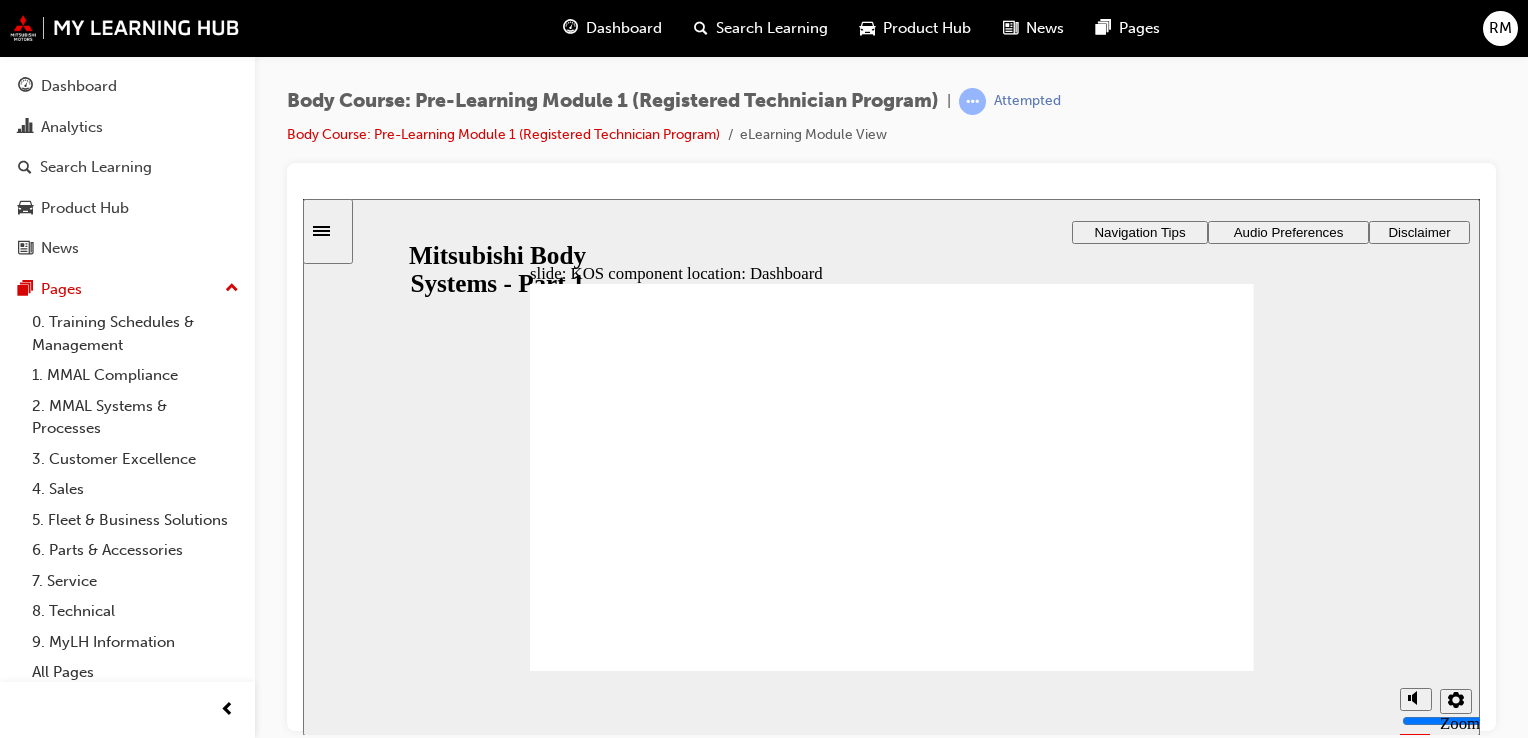 click 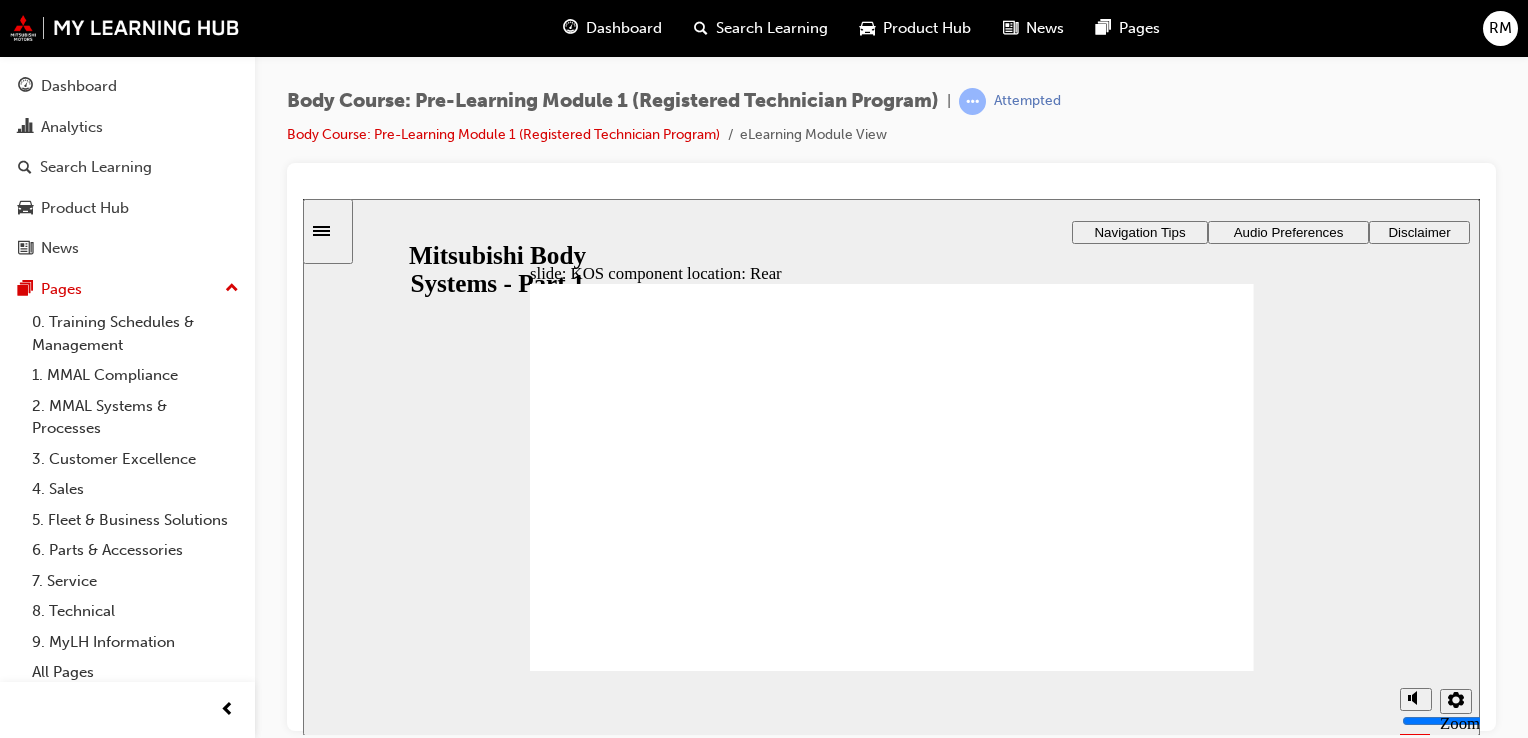 click 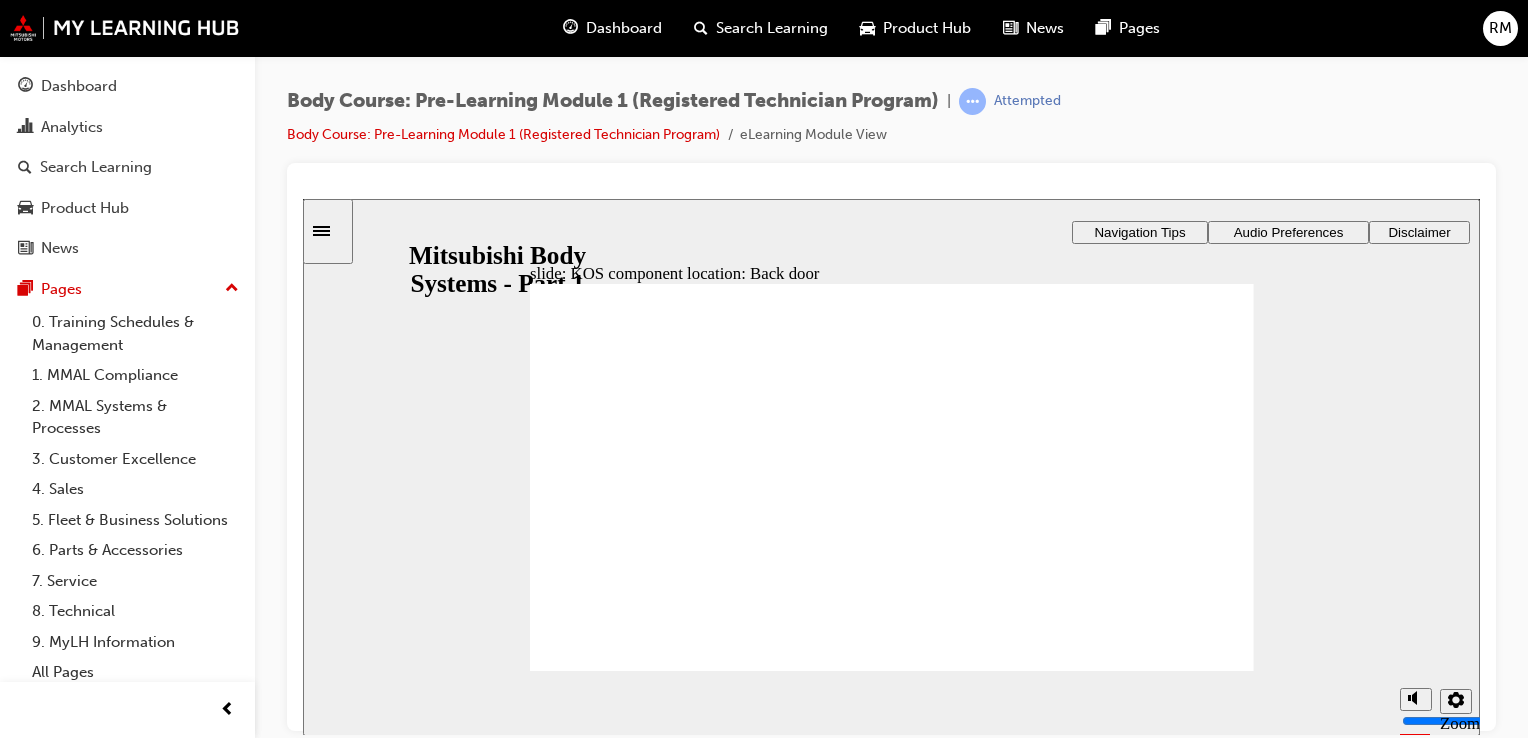 click 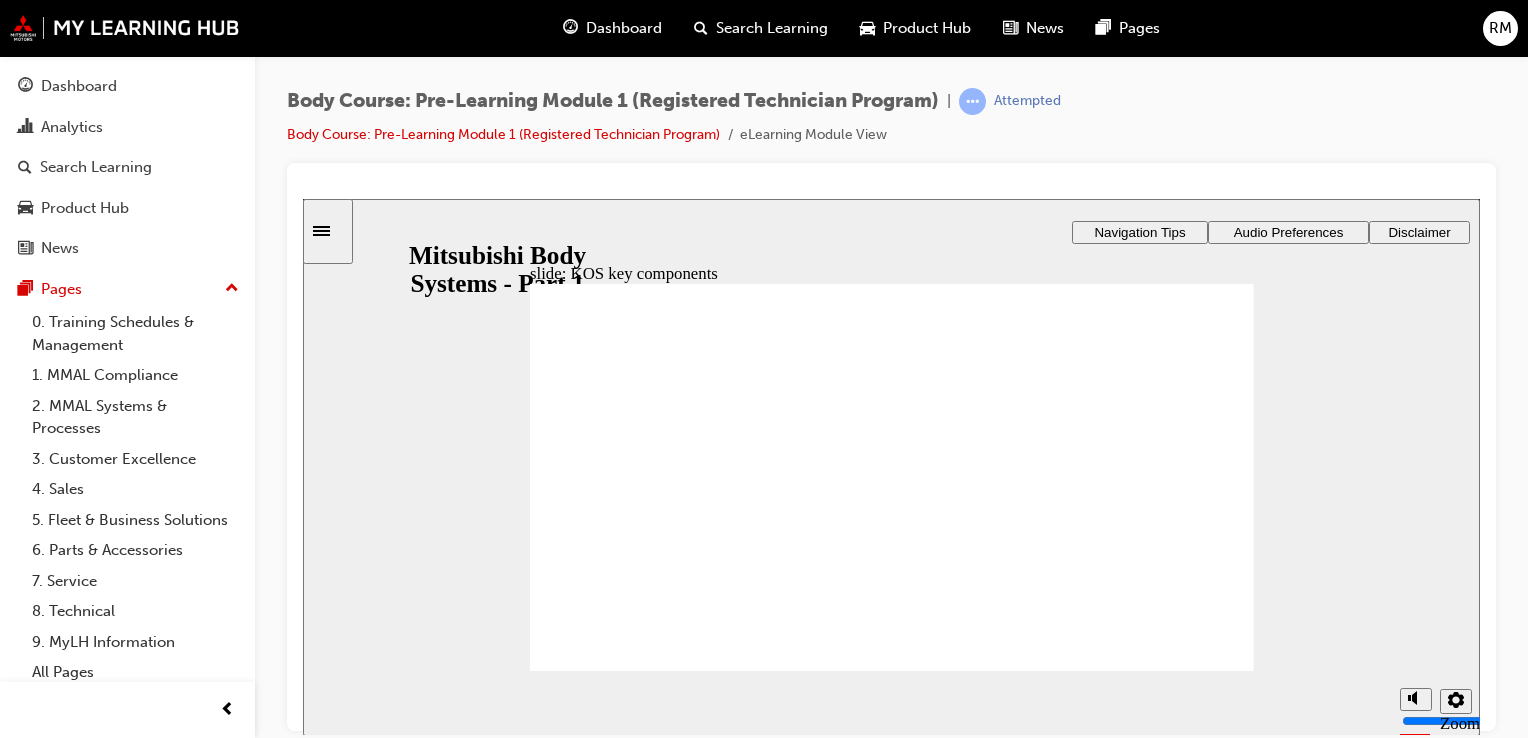 click 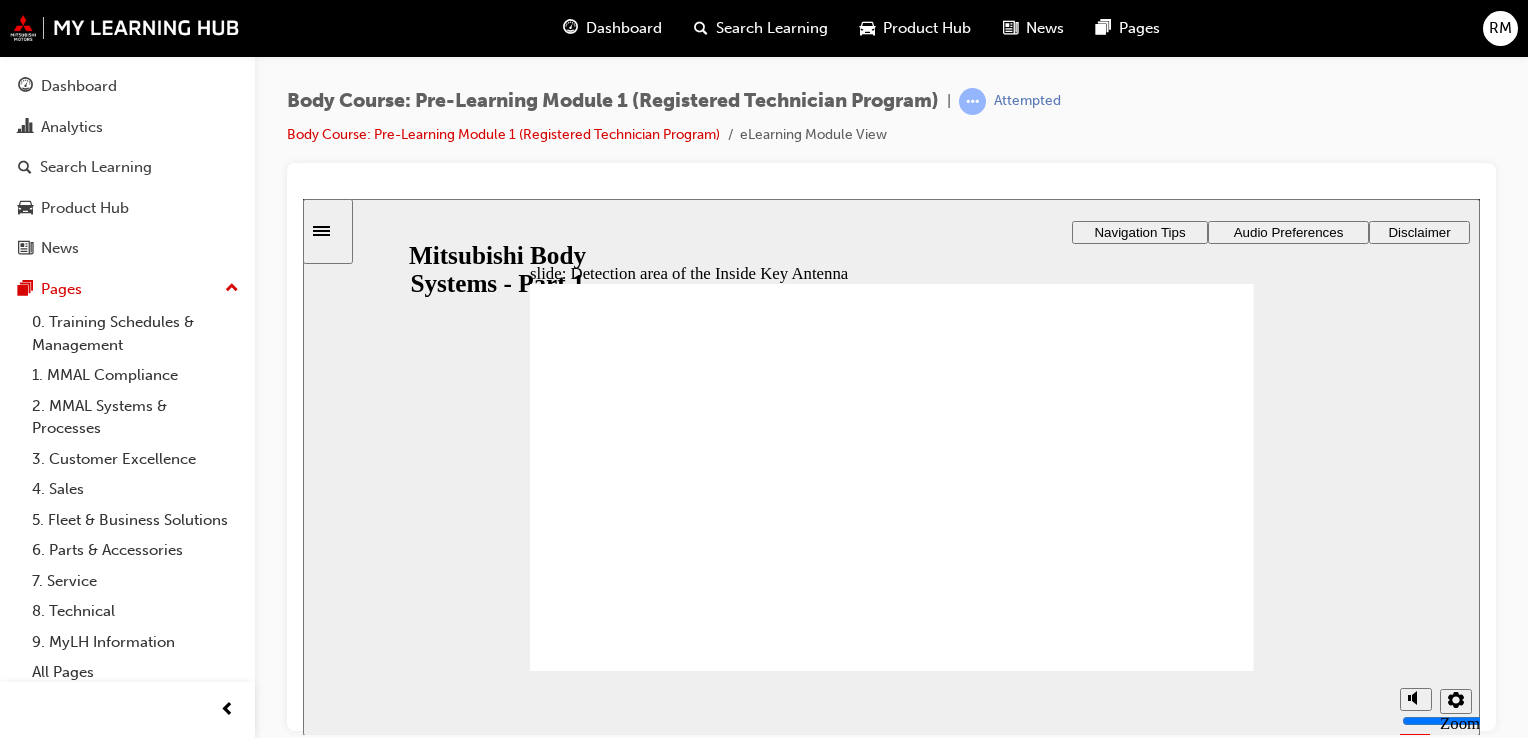 click 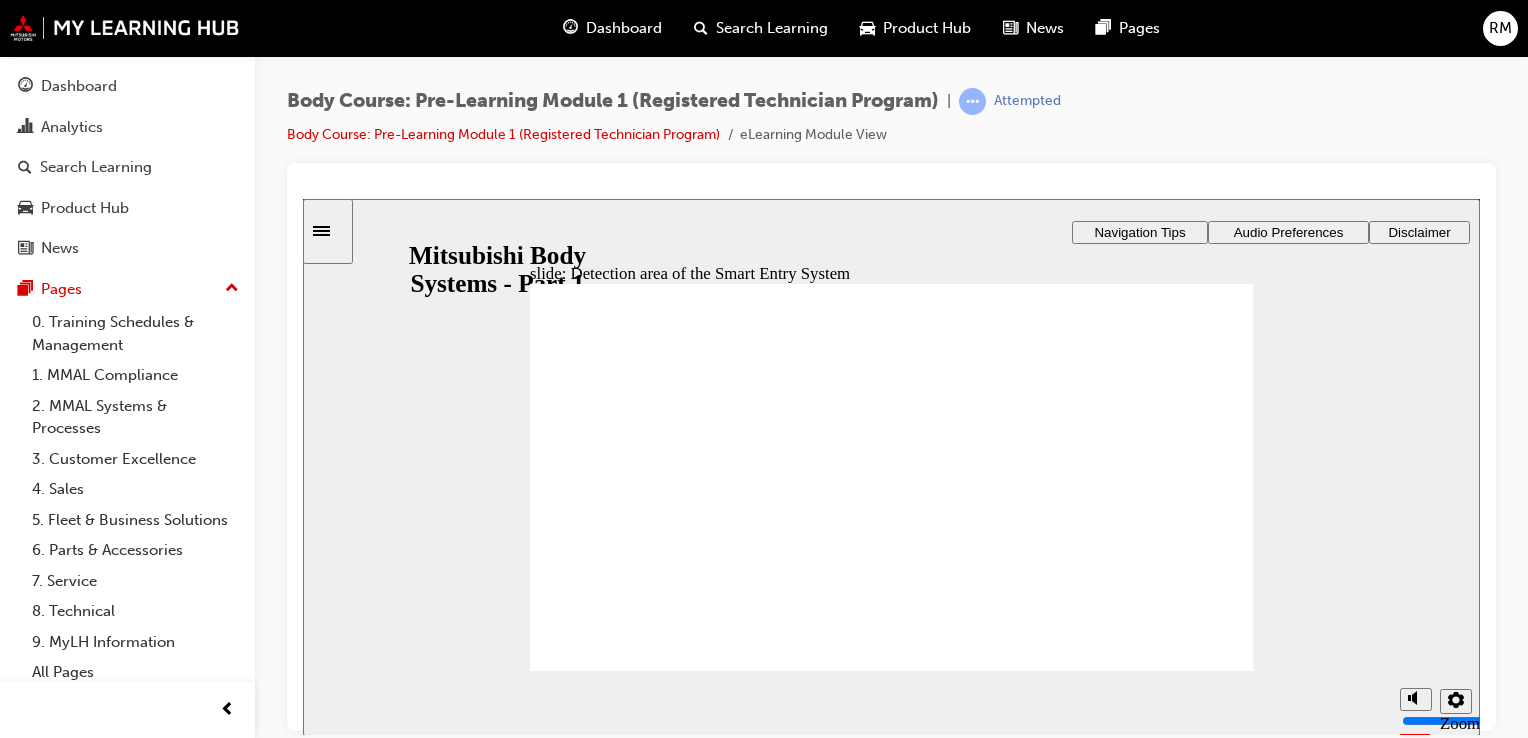 click 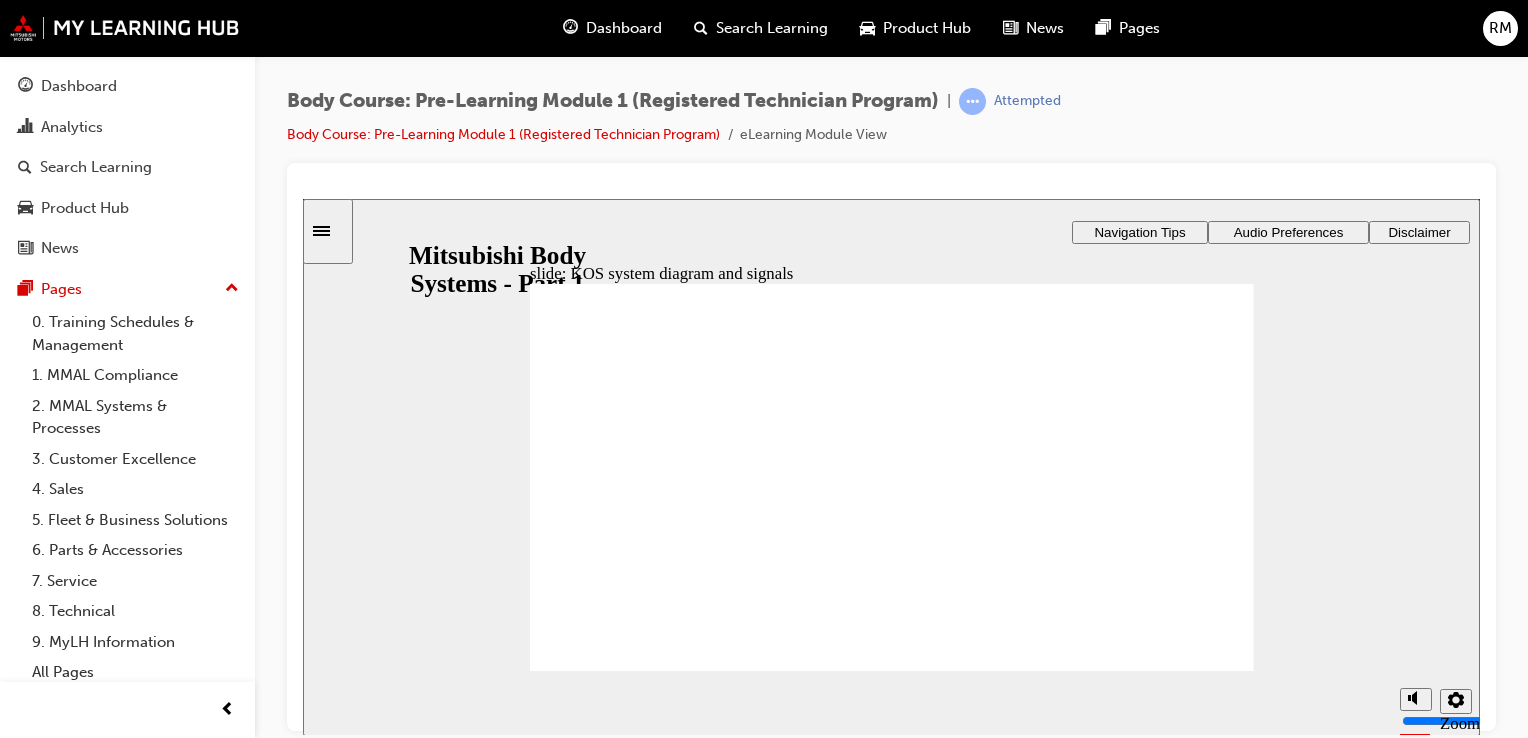 click 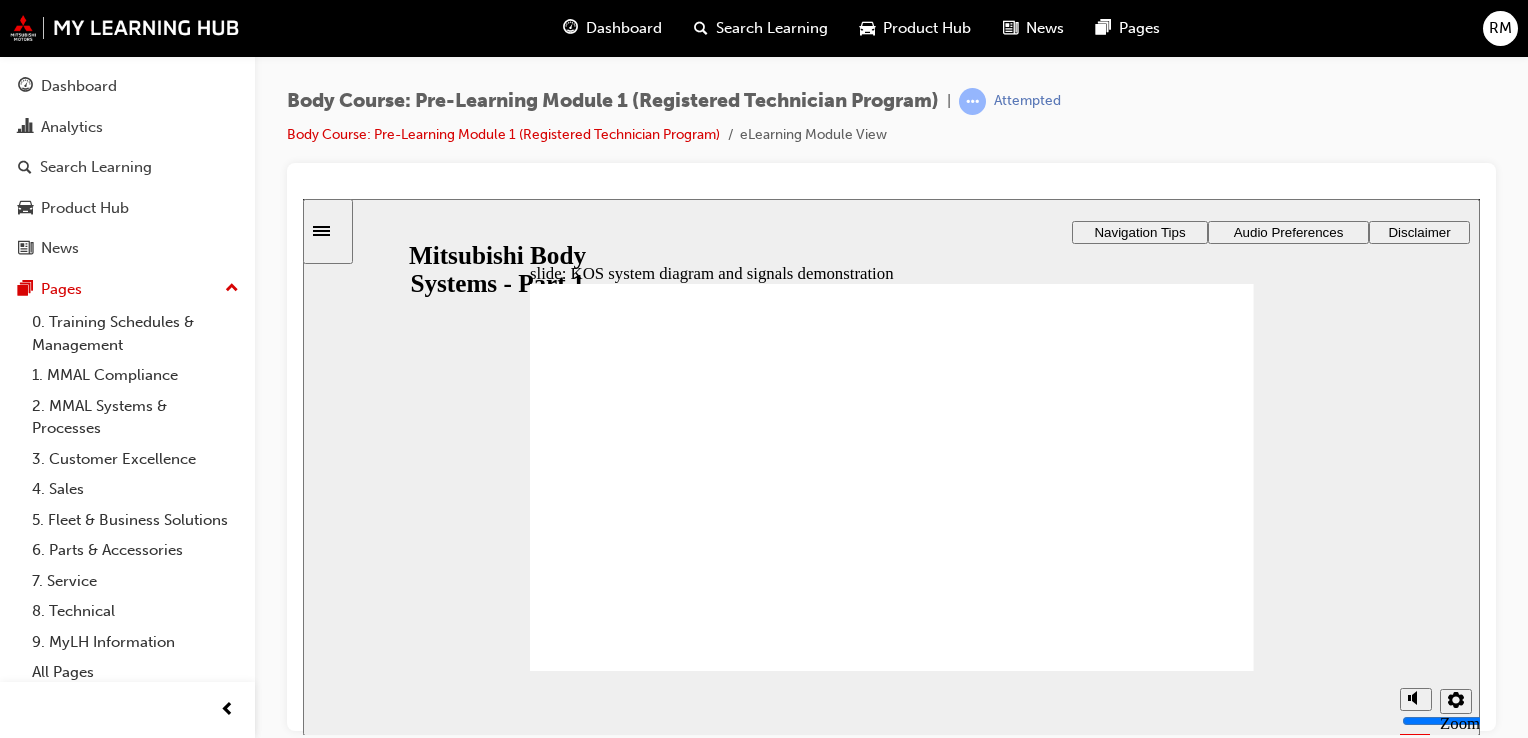 click 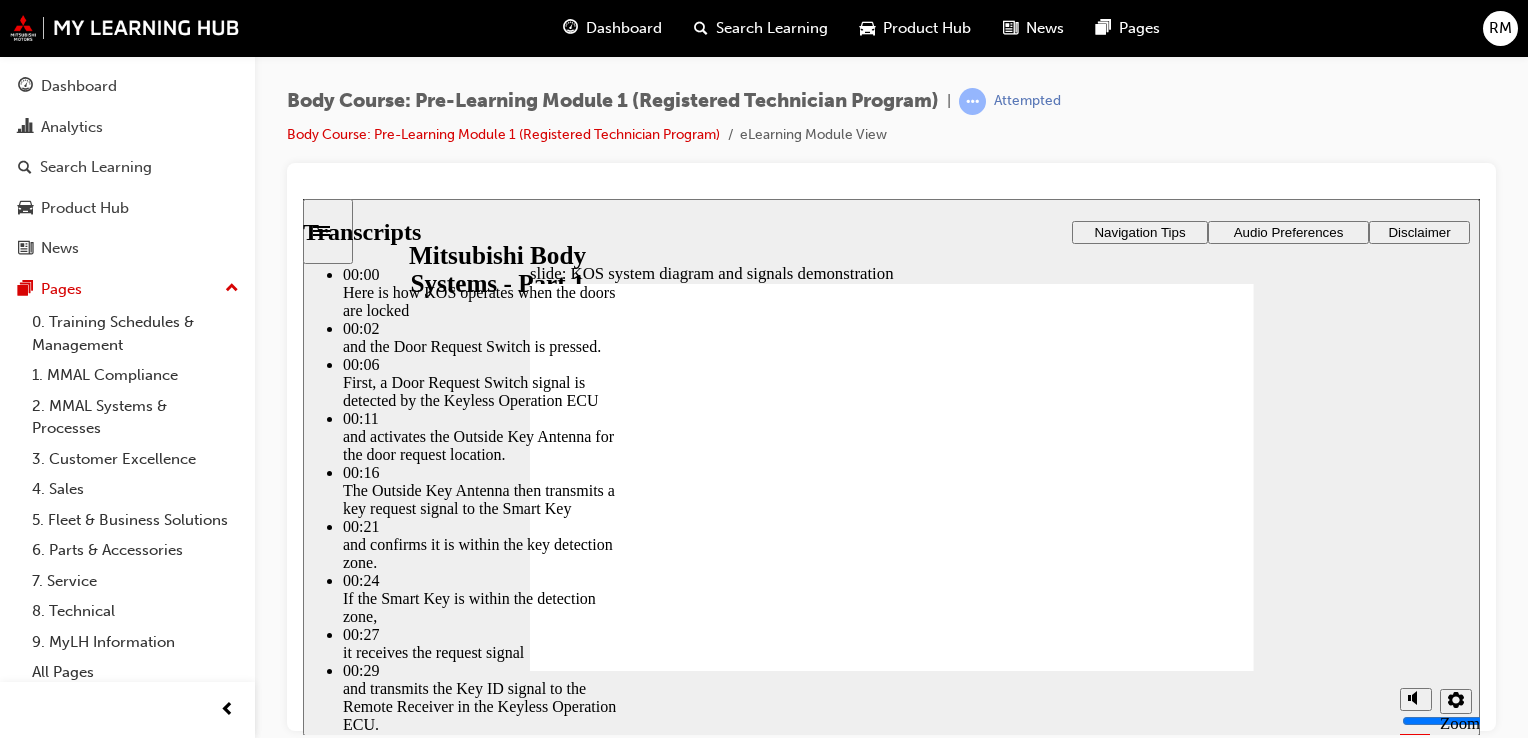 type on "65" 